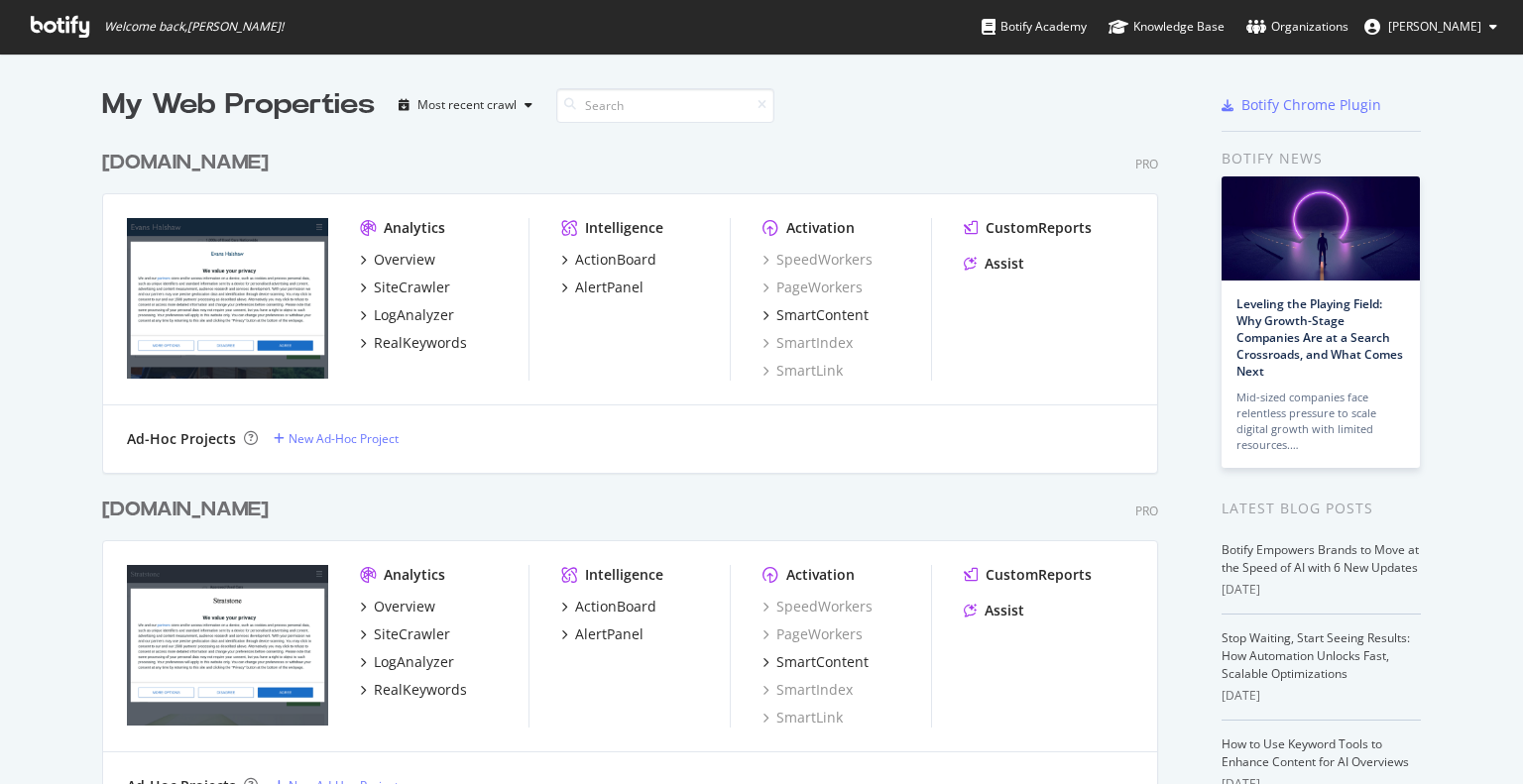scroll, scrollTop: 0, scrollLeft: 0, axis: both 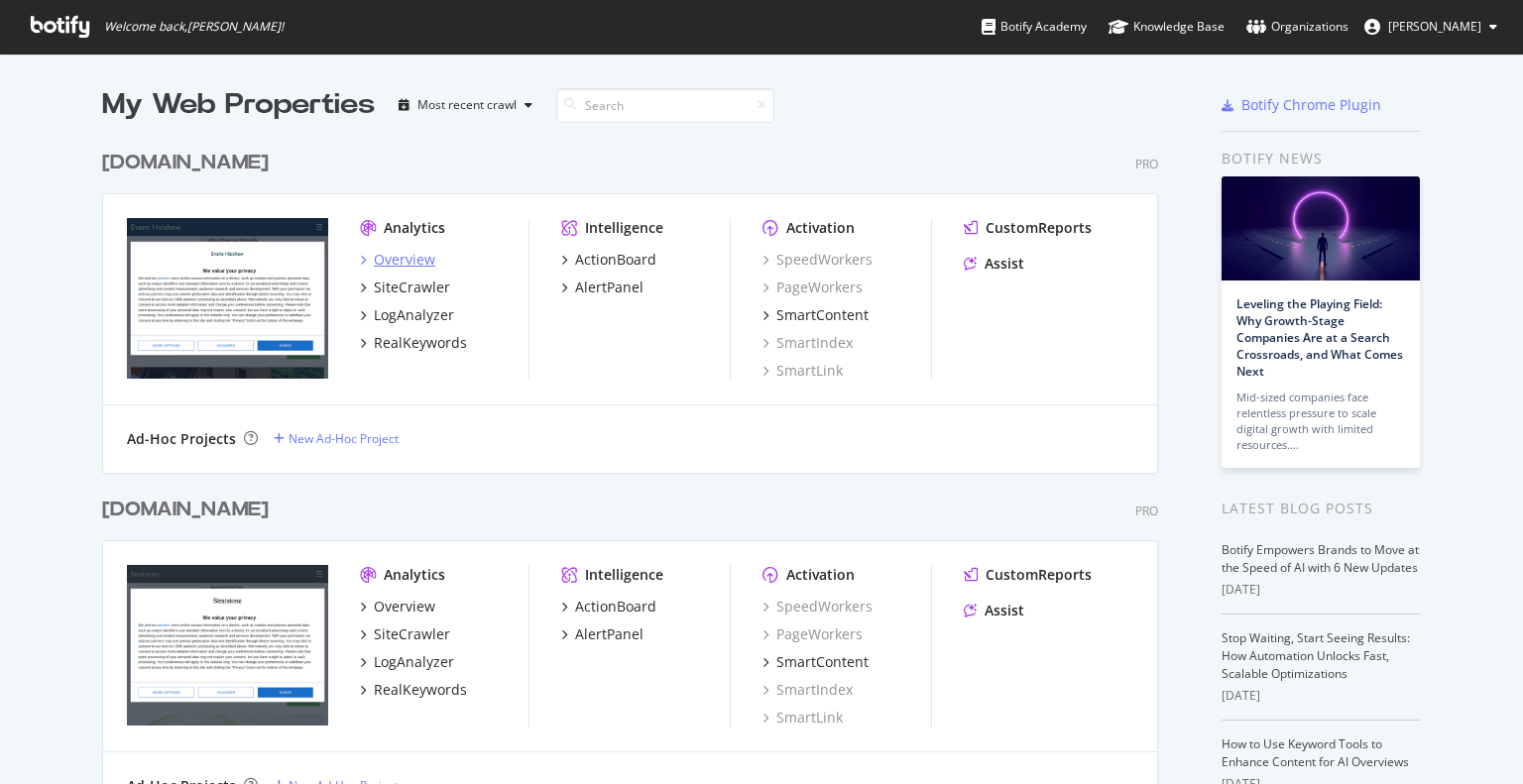 click on "Overview" at bounding box center [405, 260] 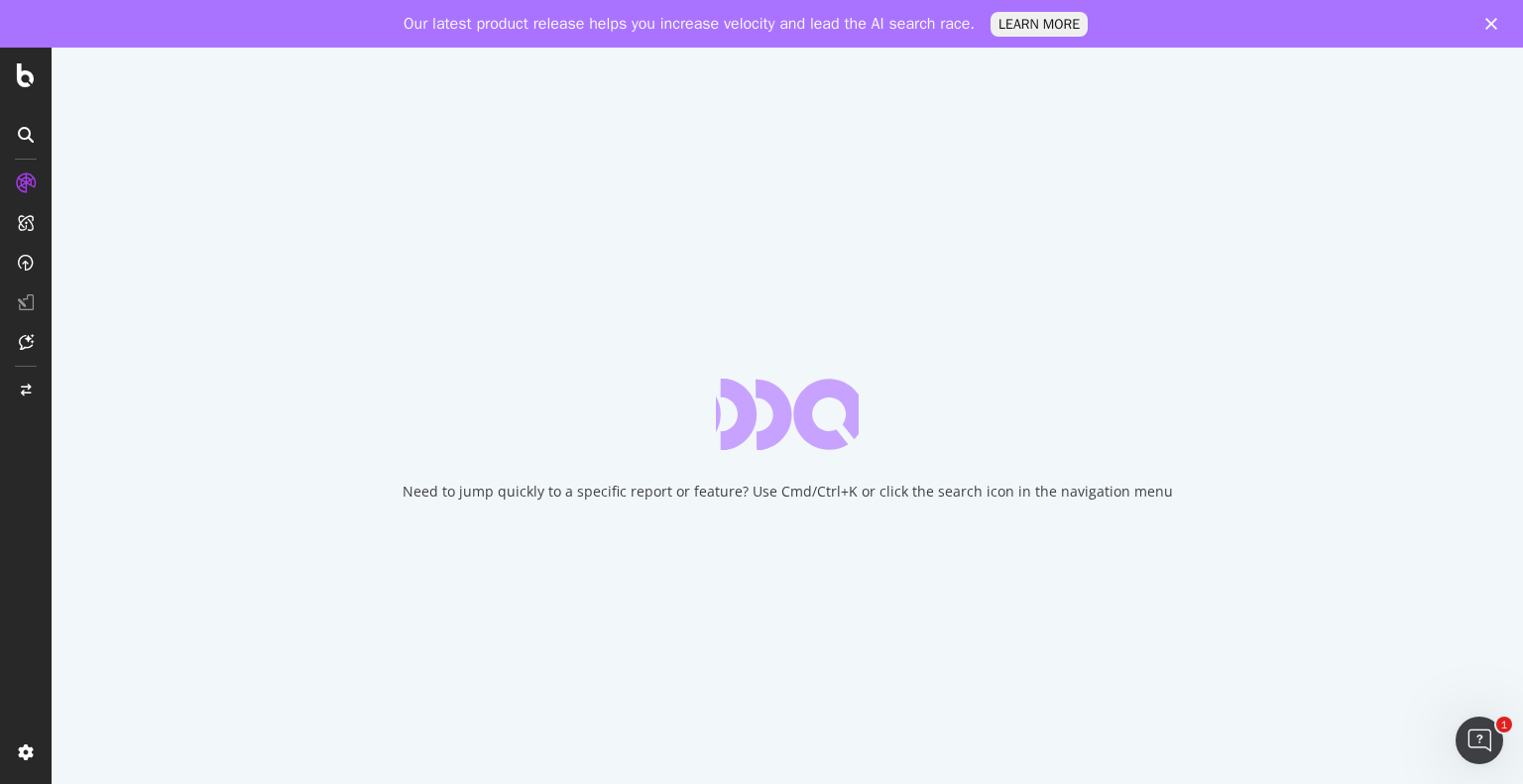 scroll, scrollTop: 0, scrollLeft: 0, axis: both 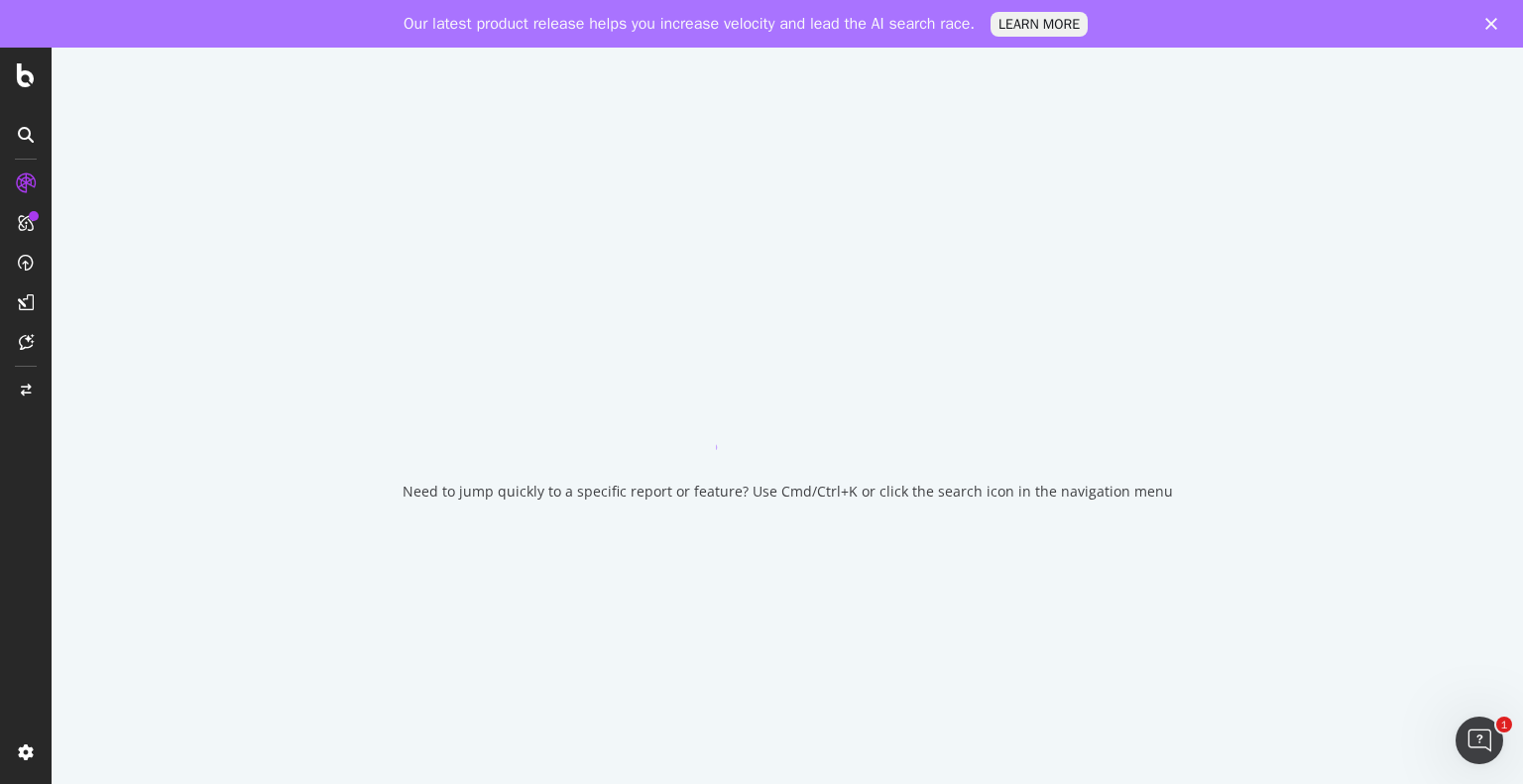 click 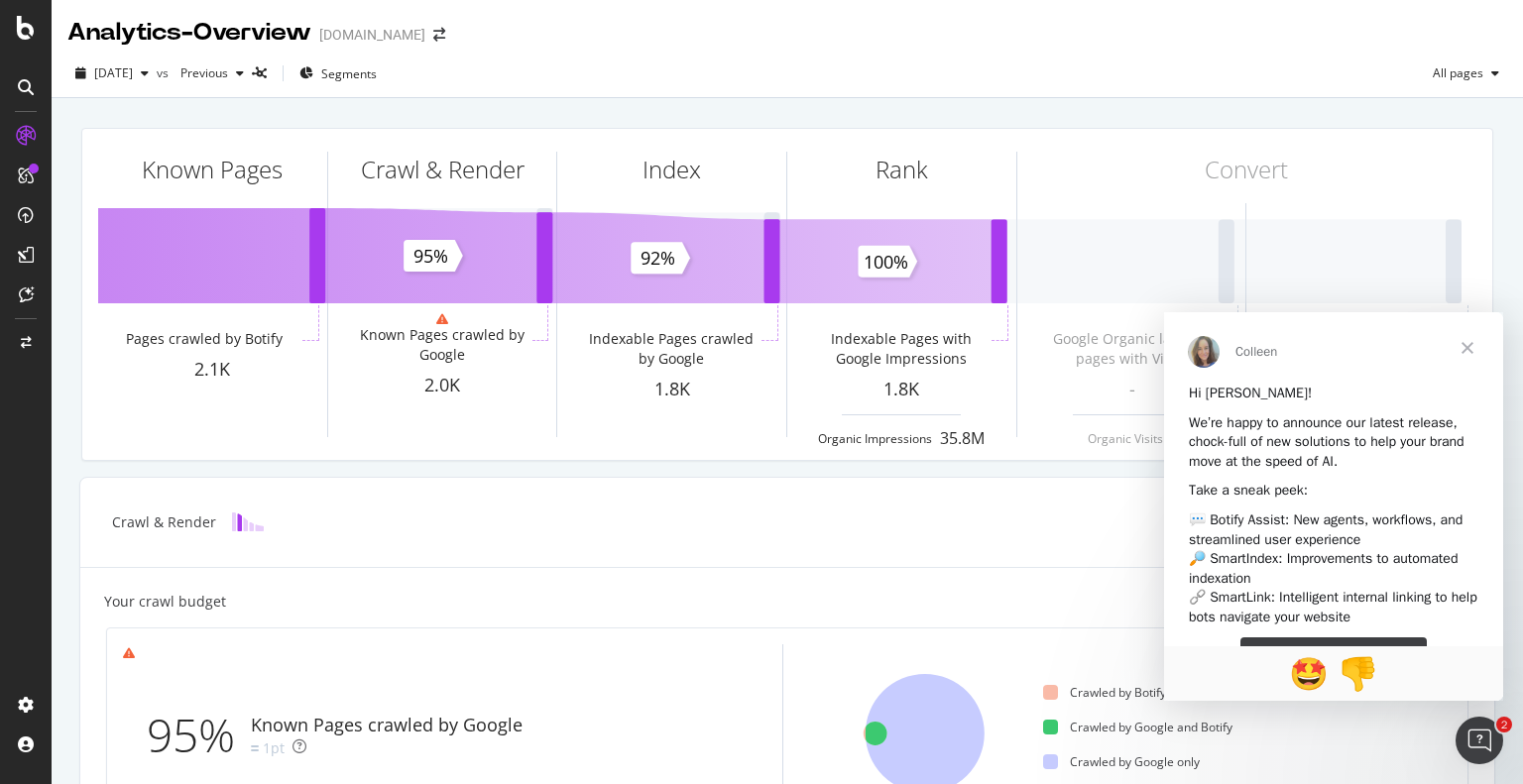 scroll, scrollTop: 0, scrollLeft: 0, axis: both 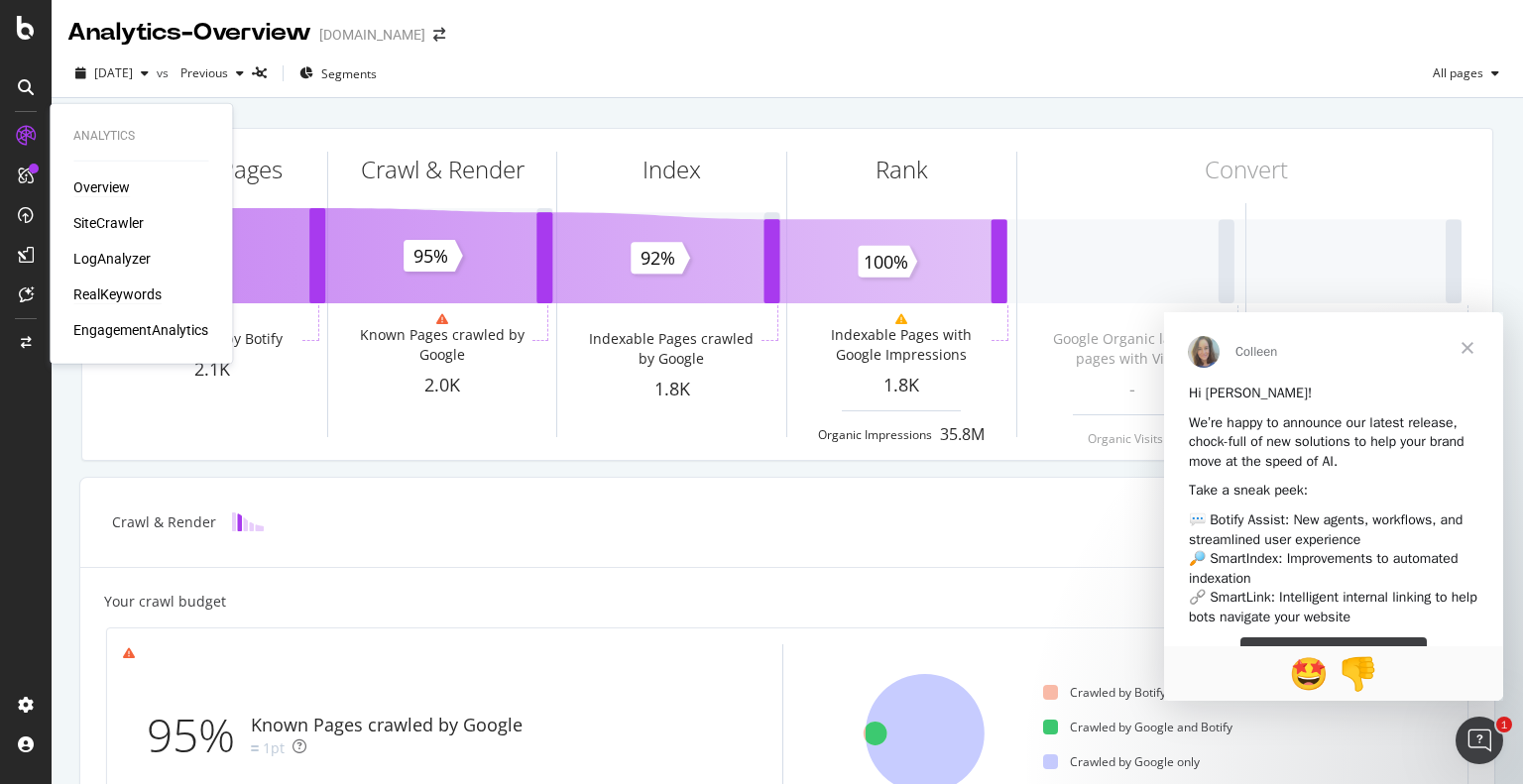click on "RealKeywords" at bounding box center (117, 294) 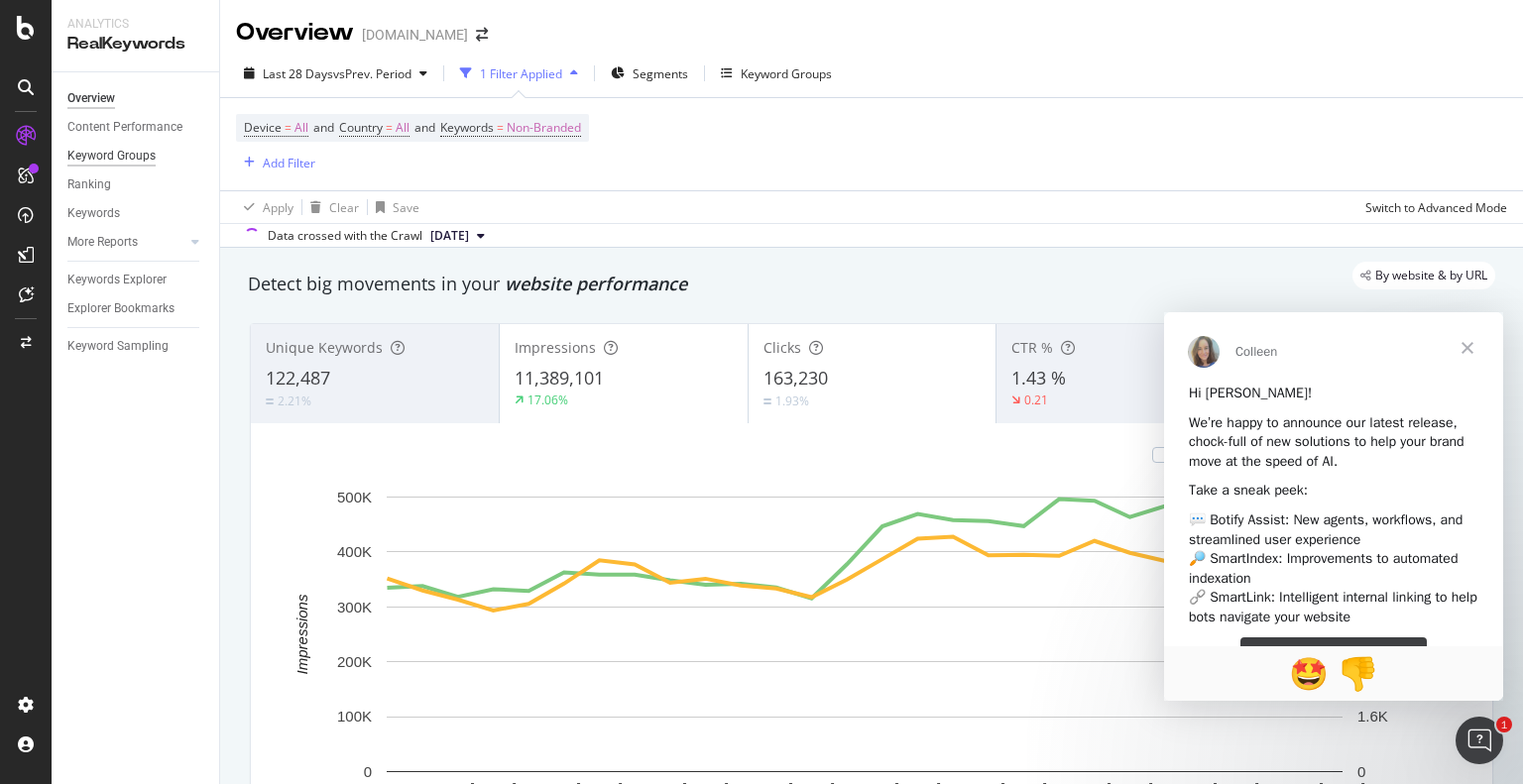 click on "Keyword Groups" at bounding box center [111, 156] 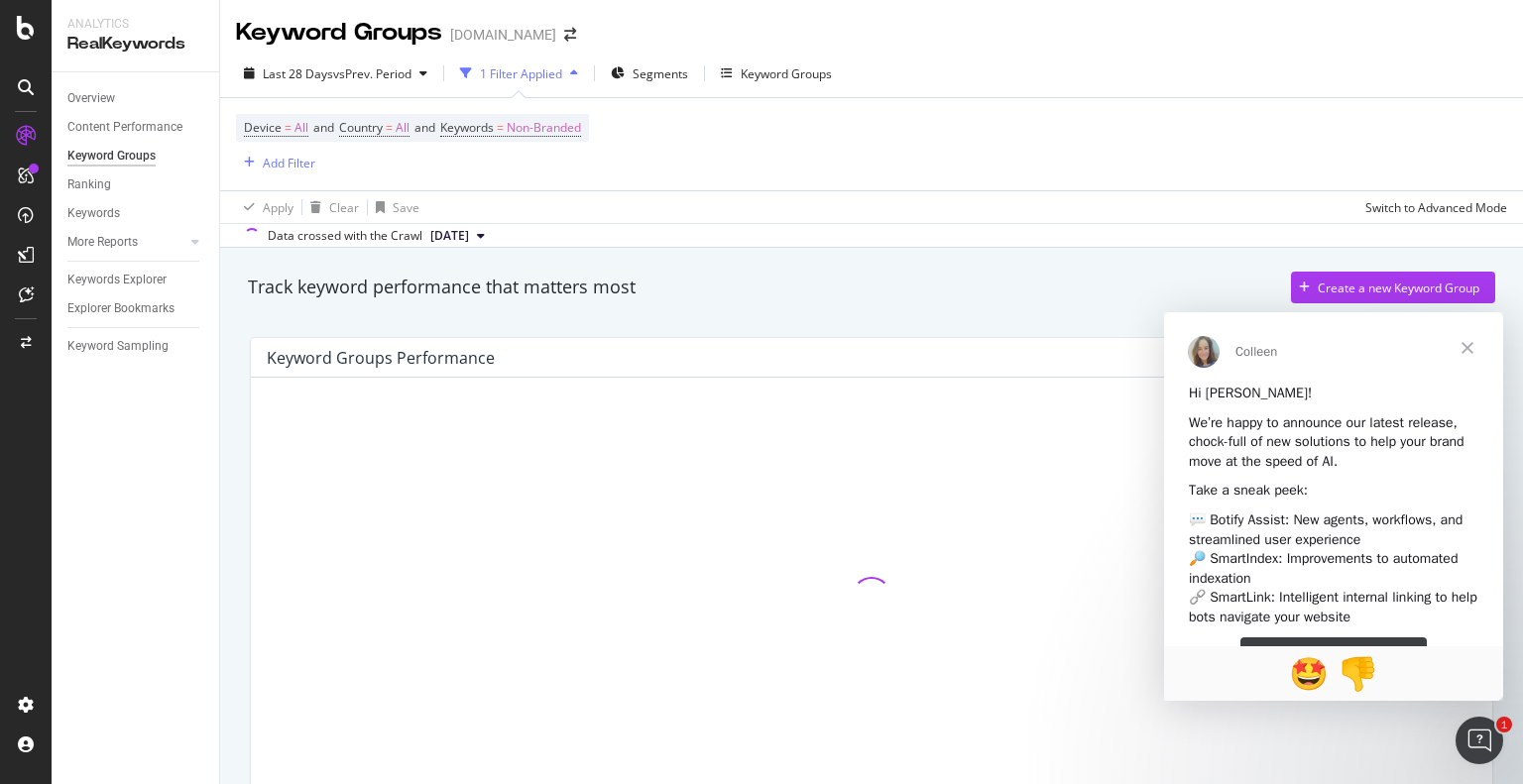 click at bounding box center (1467, 348) 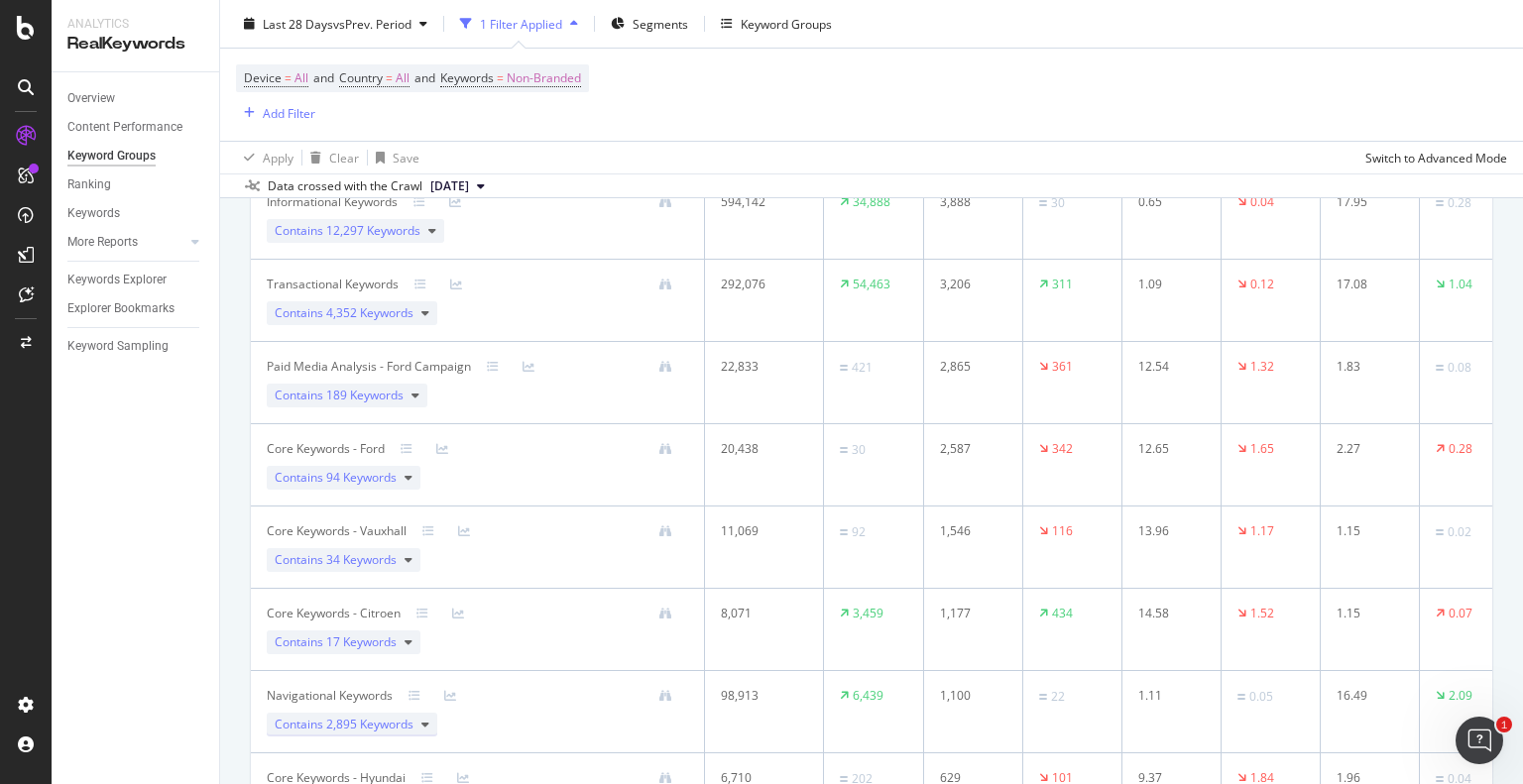 scroll, scrollTop: 678, scrollLeft: 0, axis: vertical 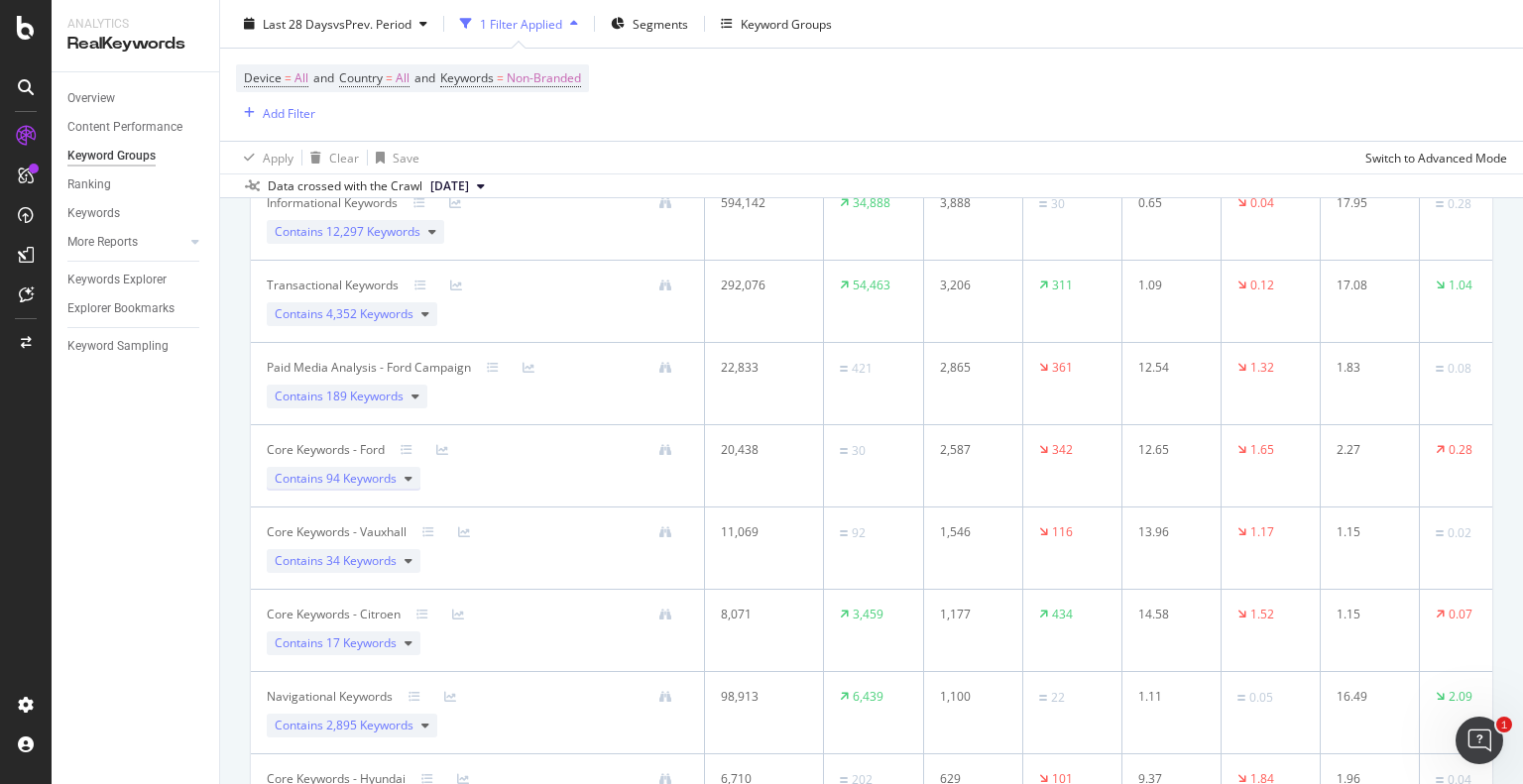 click on "94 Keywords" at bounding box center [361, 478] 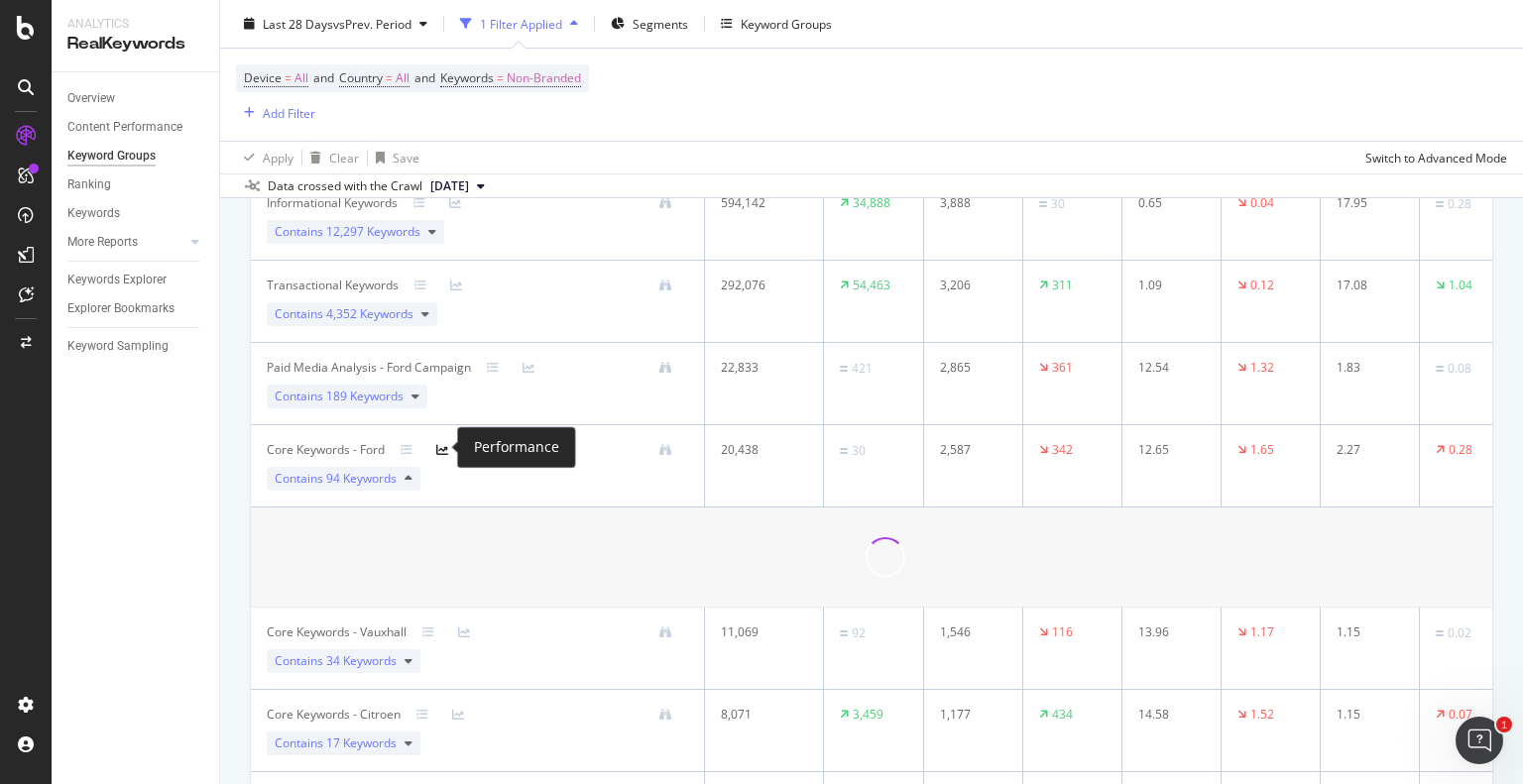 click at bounding box center (442, 450) 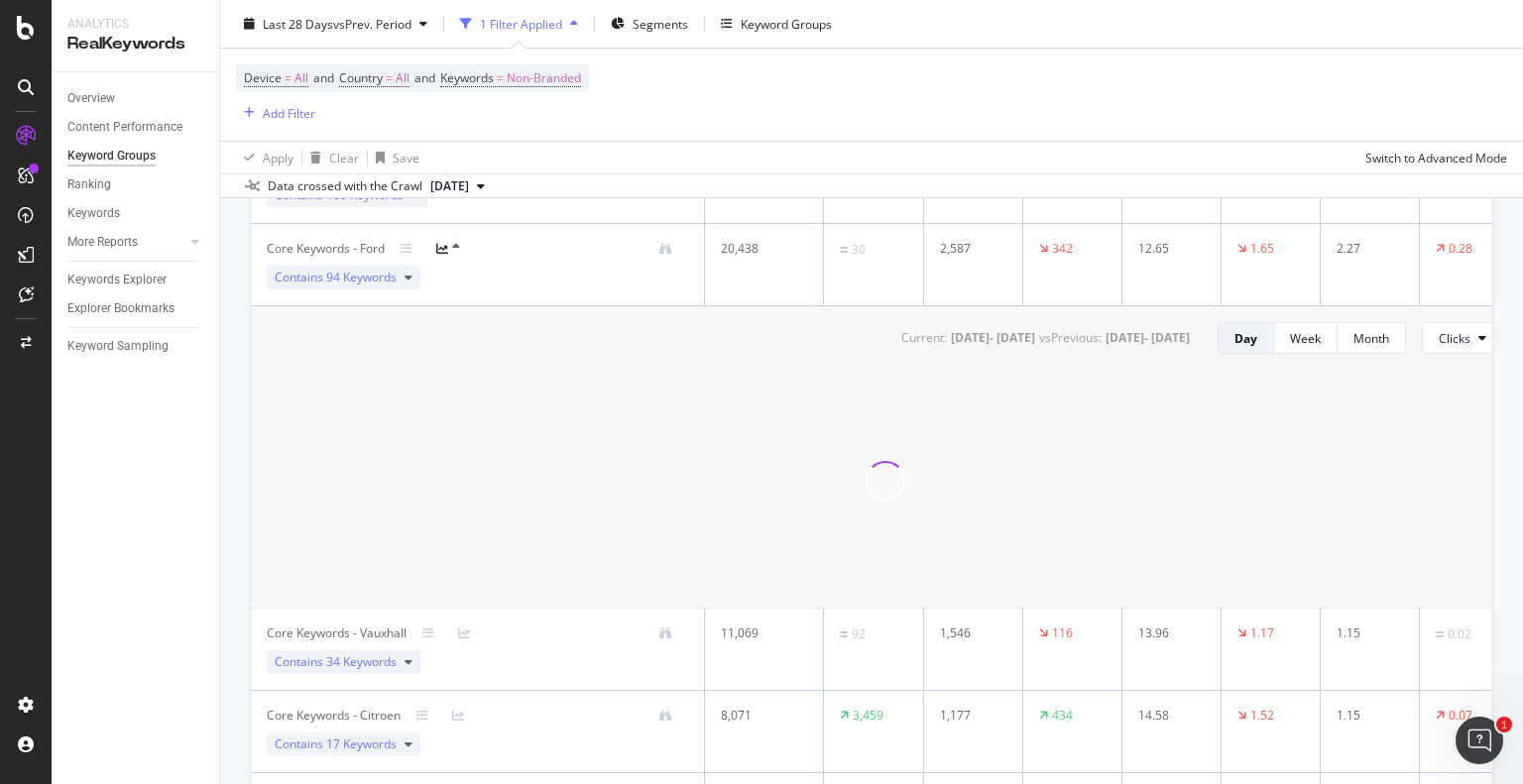 scroll, scrollTop: 880, scrollLeft: 0, axis: vertical 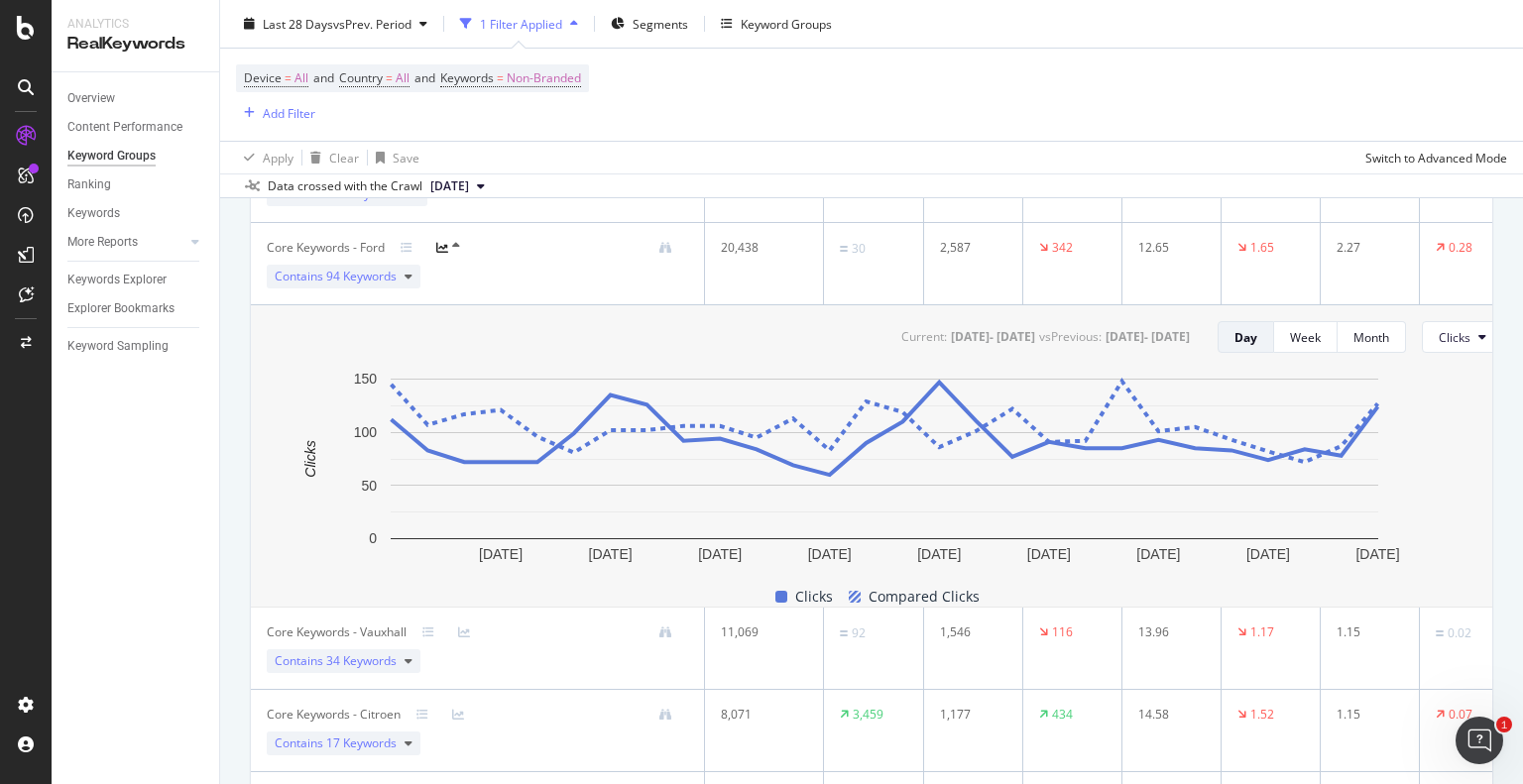 click at bounding box center [442, 248] 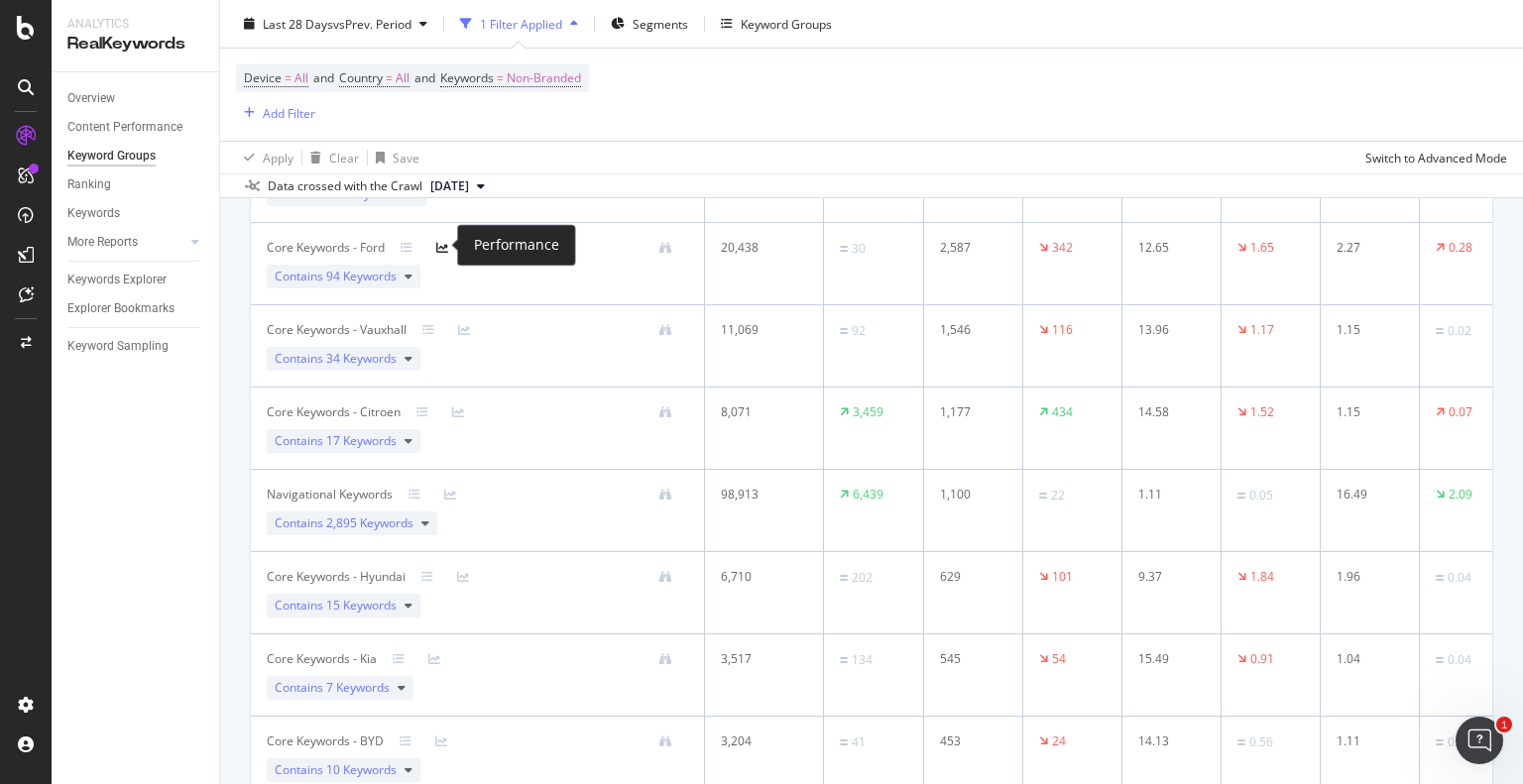click at bounding box center (442, 248) 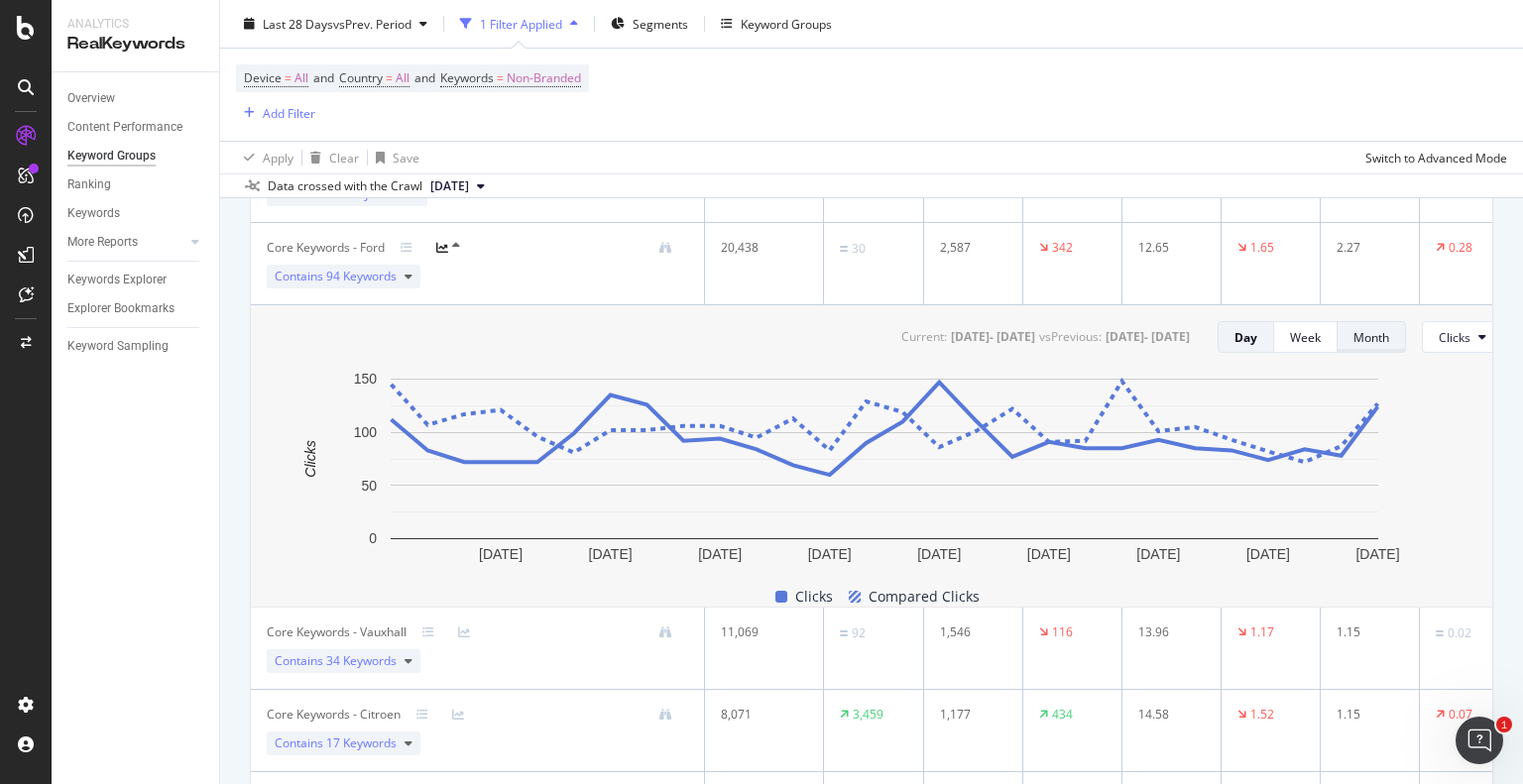 click on "Month" at bounding box center (1371, 337) 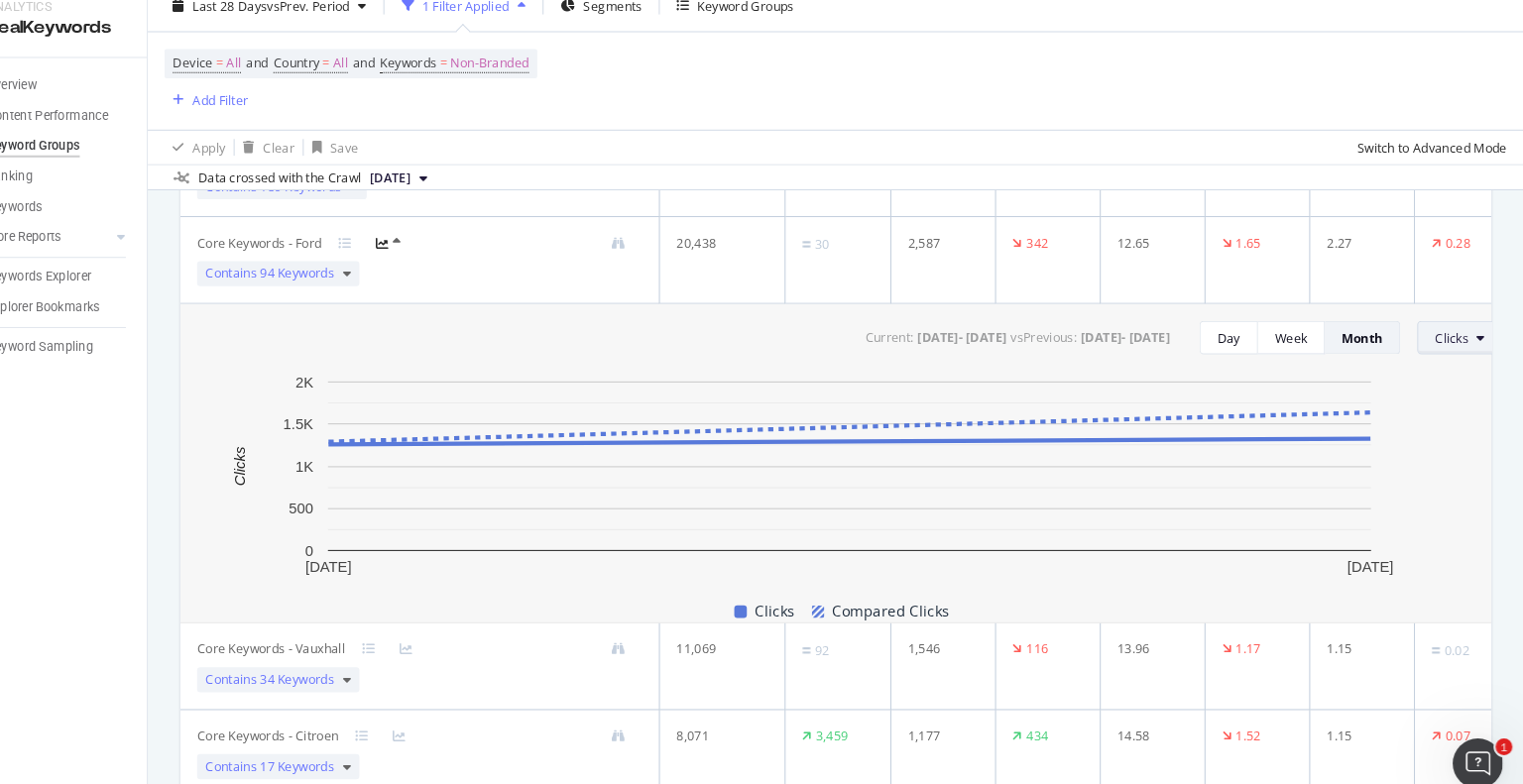 click on "Clicks" at bounding box center (1455, 337) 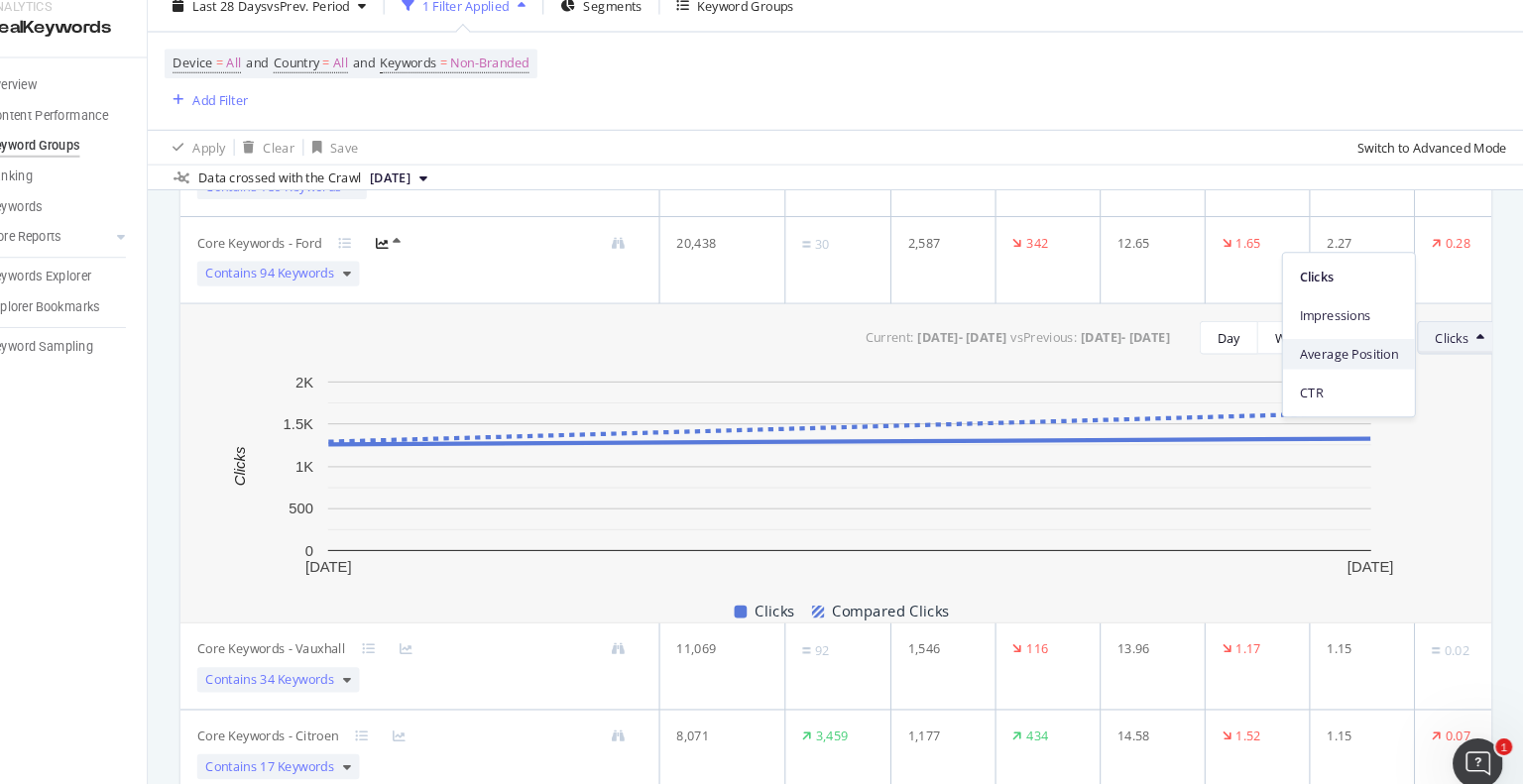 click on "Average Position" at bounding box center [1357, 353] 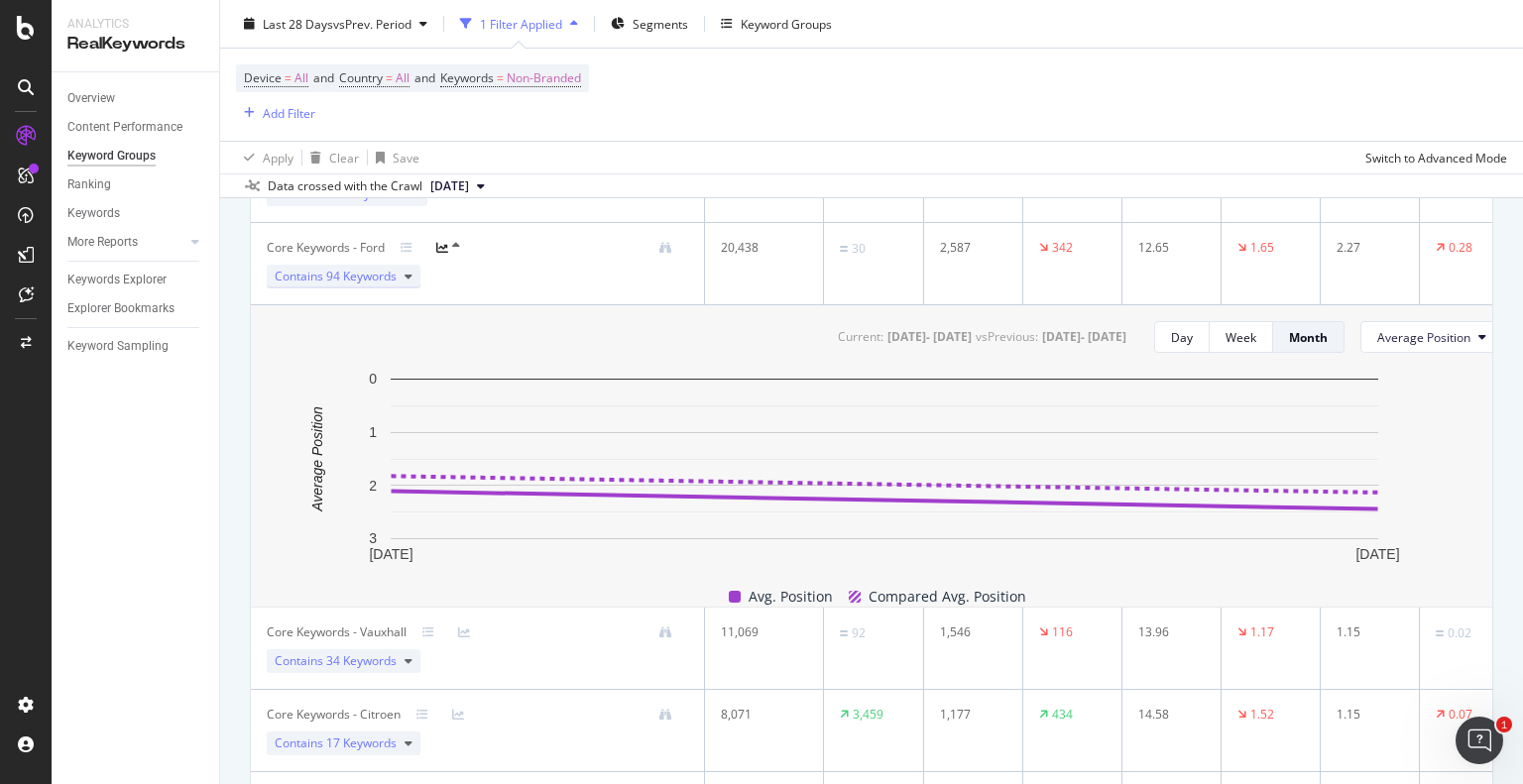 click on "Contains   94 Keywords" at bounding box center [343, 277] 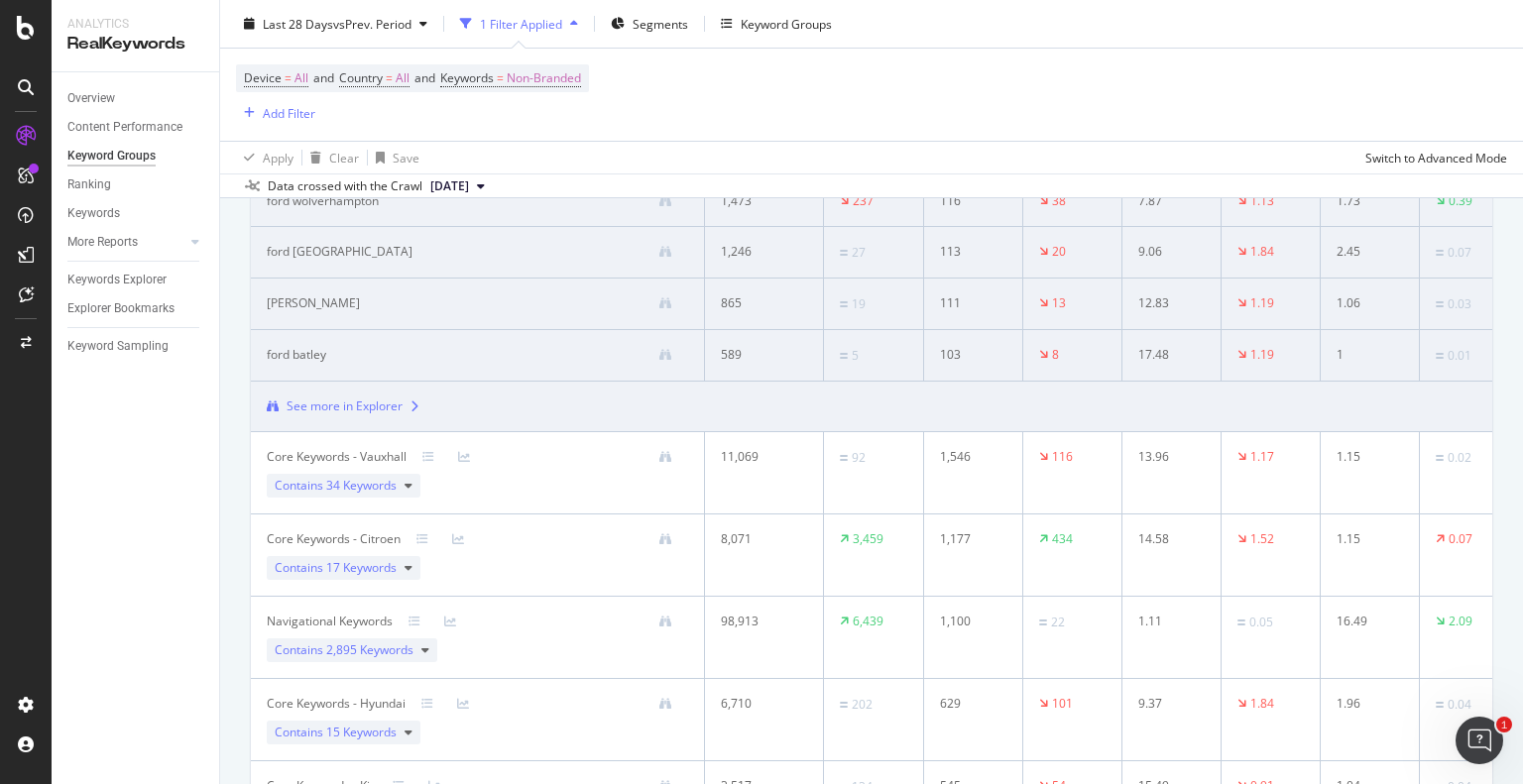 scroll, scrollTop: 1319, scrollLeft: 0, axis: vertical 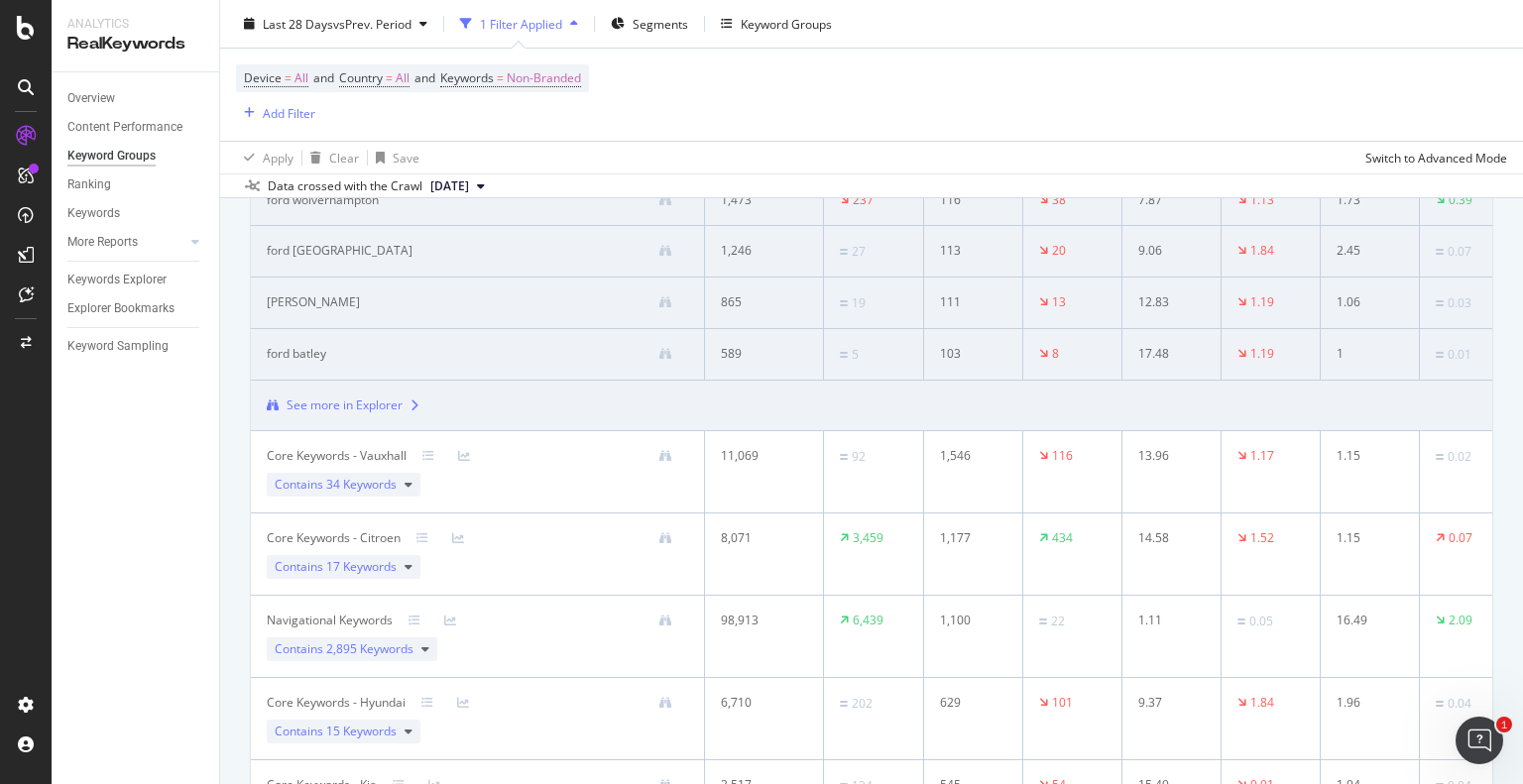 click on "See more in Explorer" at bounding box center (344, 405) 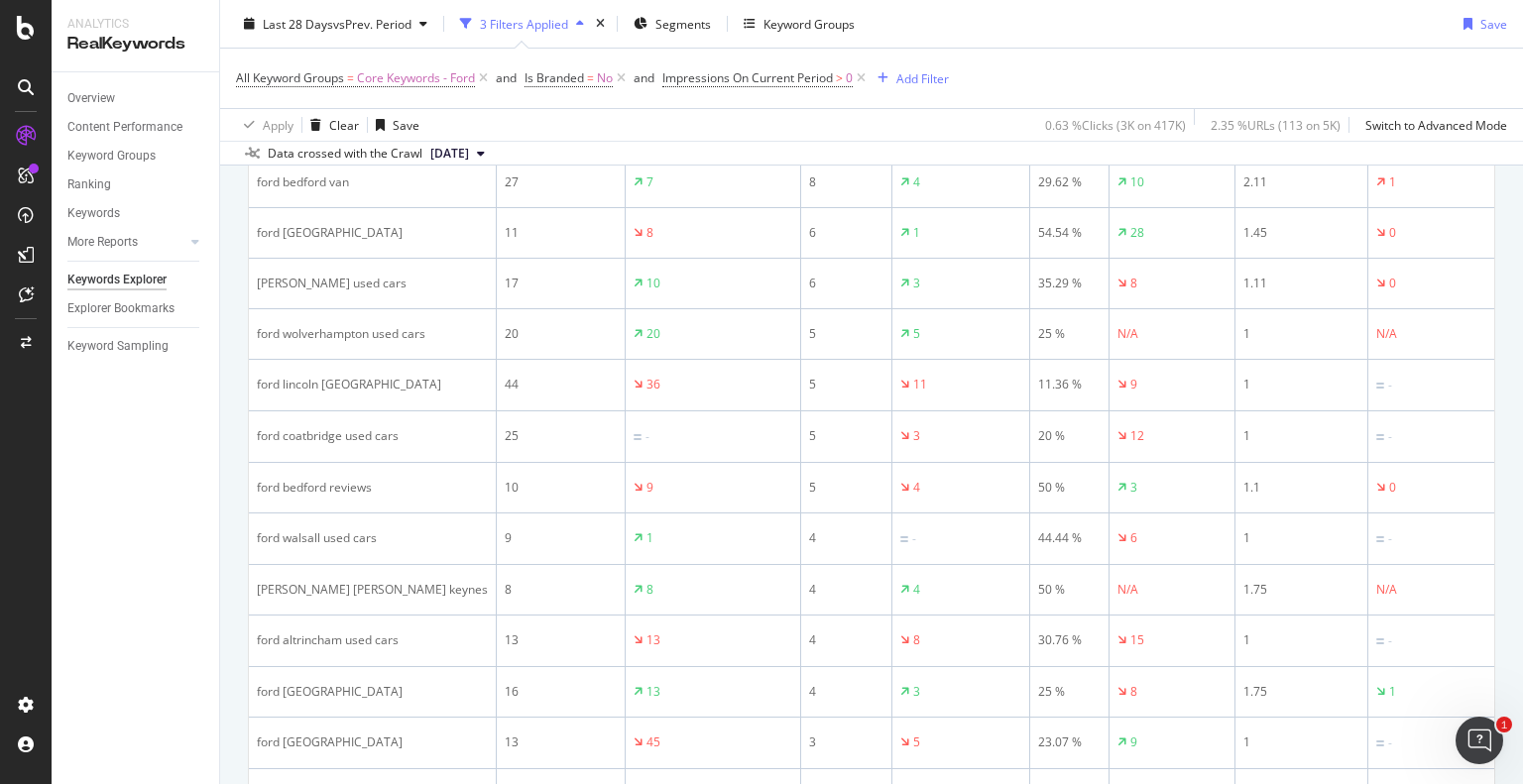scroll, scrollTop: 1982, scrollLeft: 0, axis: vertical 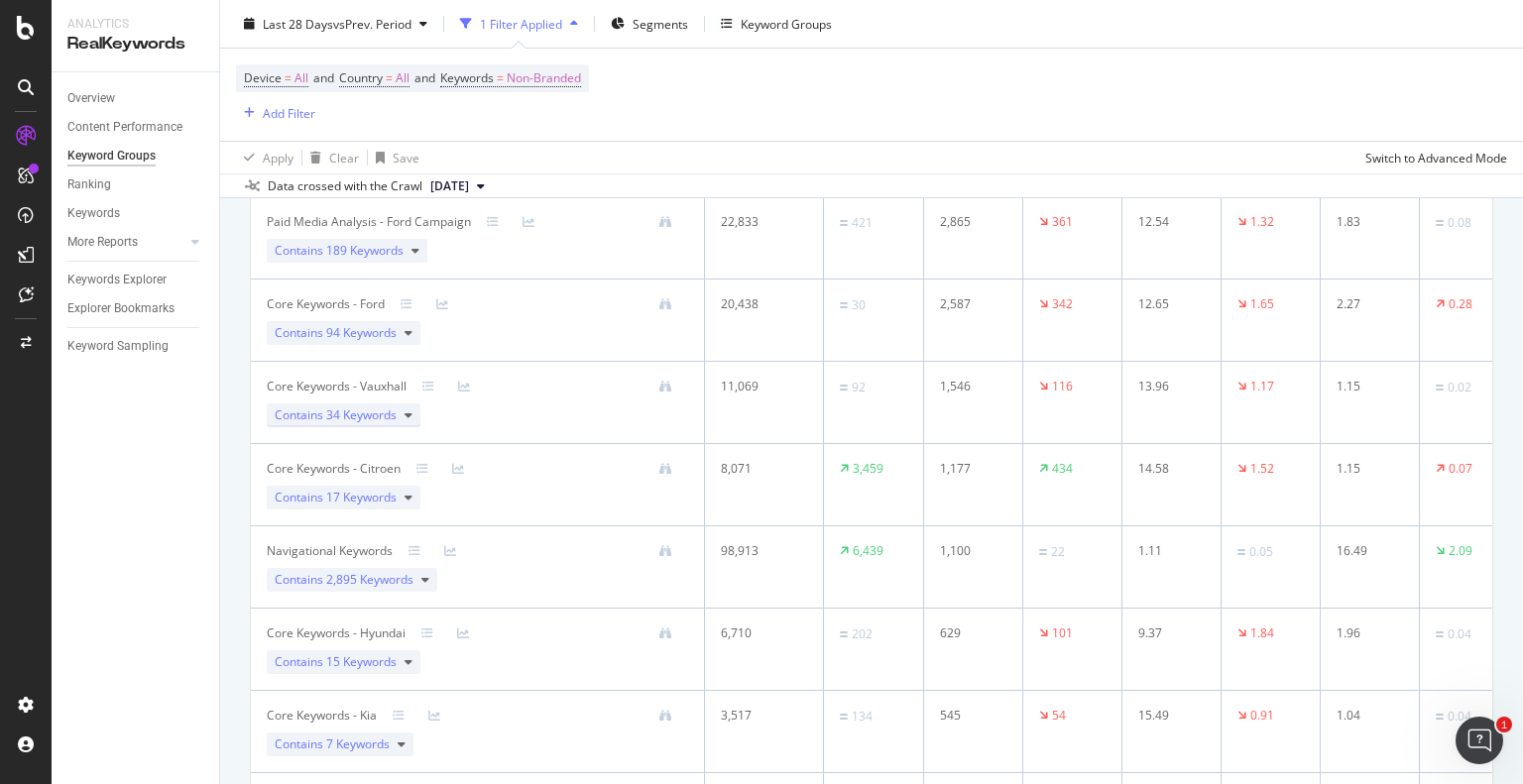 click on "34 Keywords" at bounding box center [361, 414] 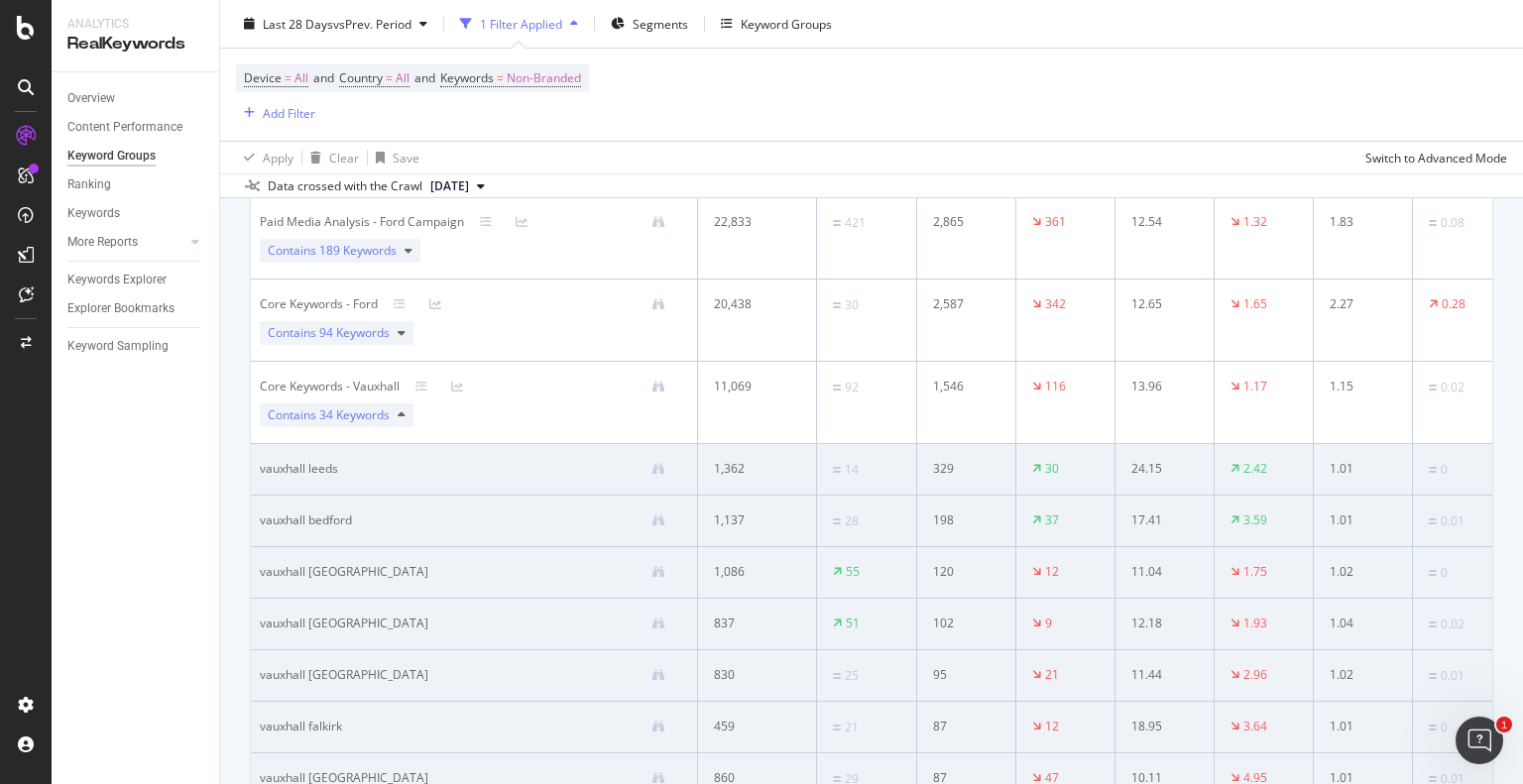 scroll, scrollTop: 0, scrollLeft: 39, axis: horizontal 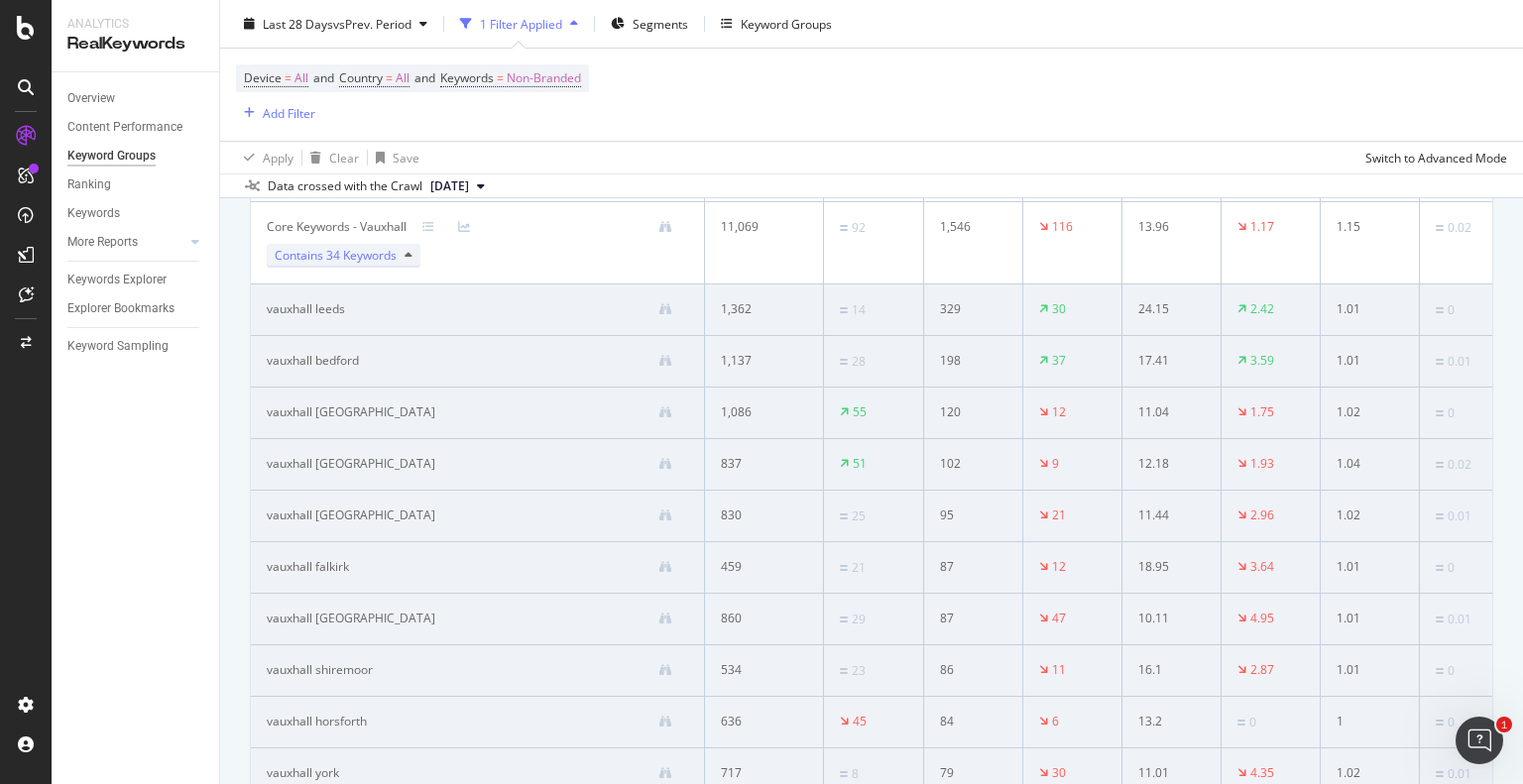 click on "34 Keywords" at bounding box center (361, 255) 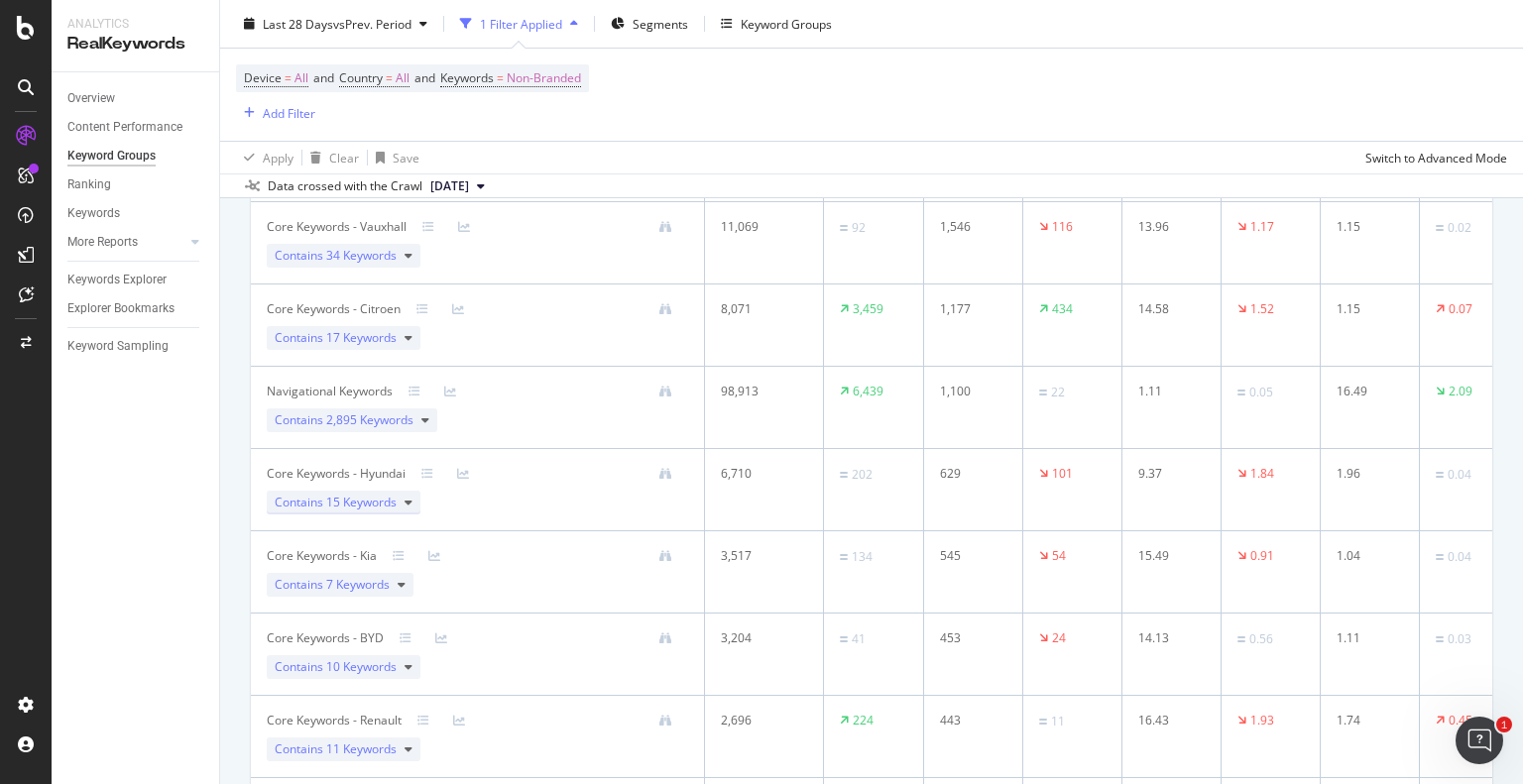 click on "15 Keywords" at bounding box center [361, 502] 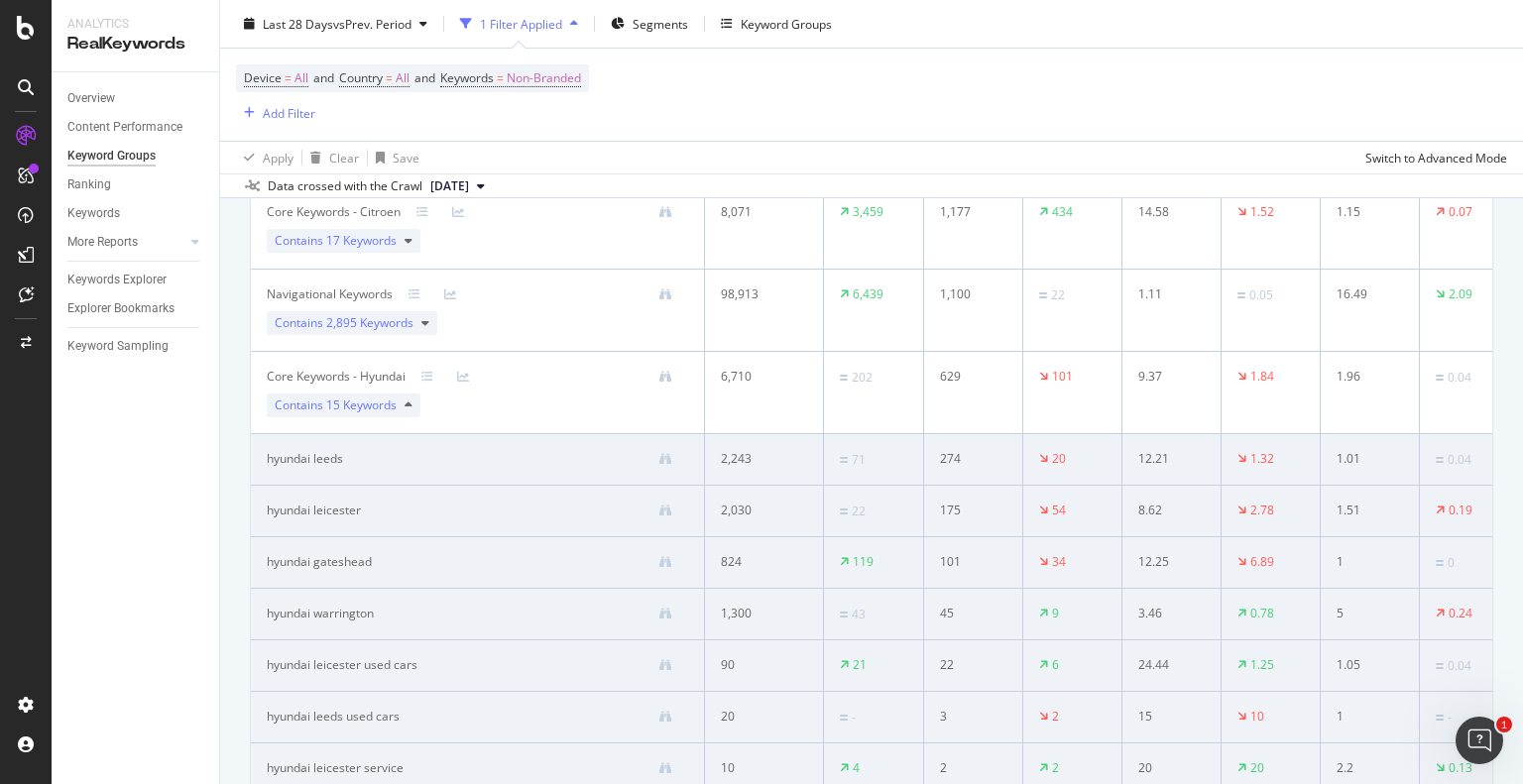 scroll, scrollTop: 1077, scrollLeft: 0, axis: vertical 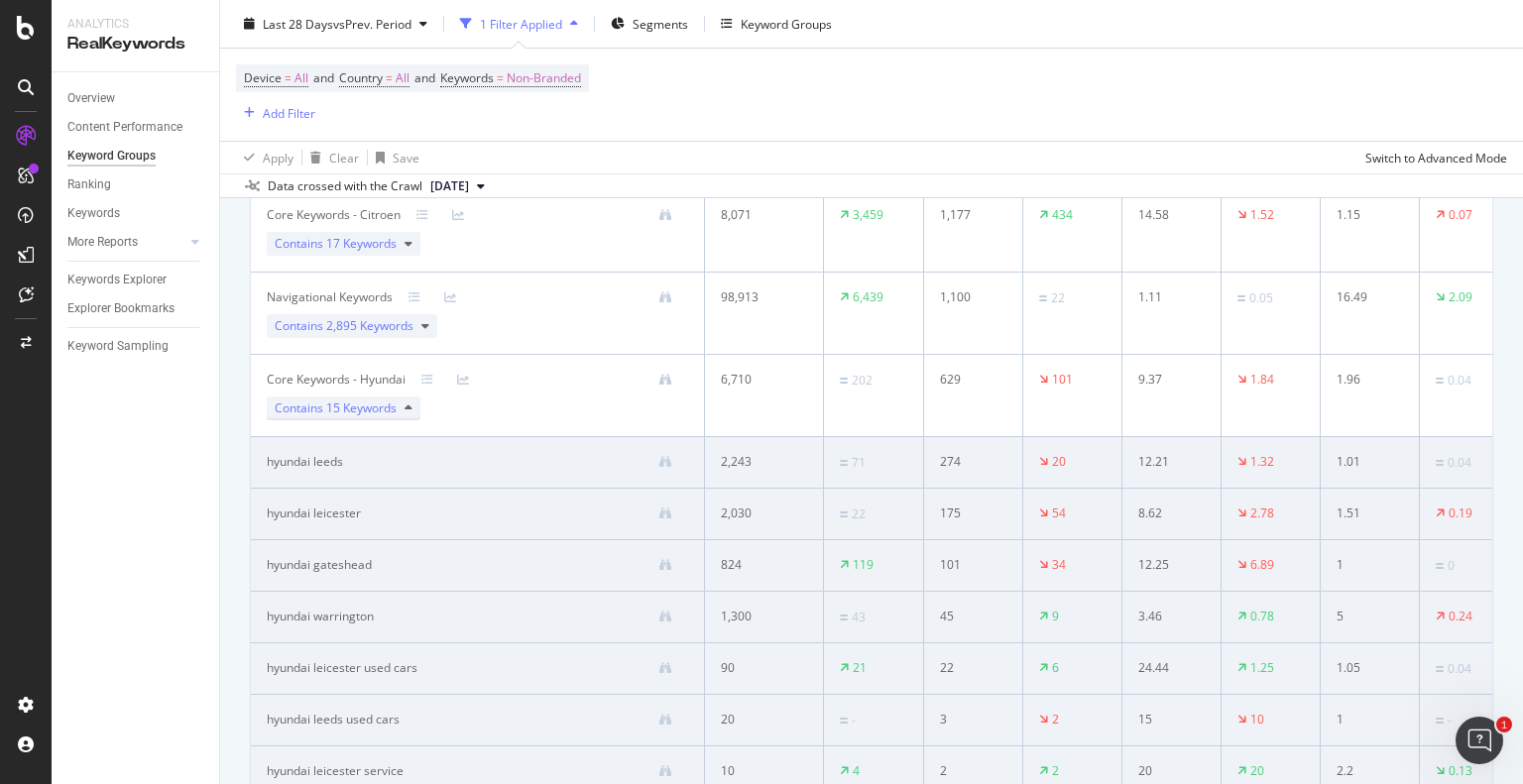 click on "15 Keywords" at bounding box center (361, 407) 